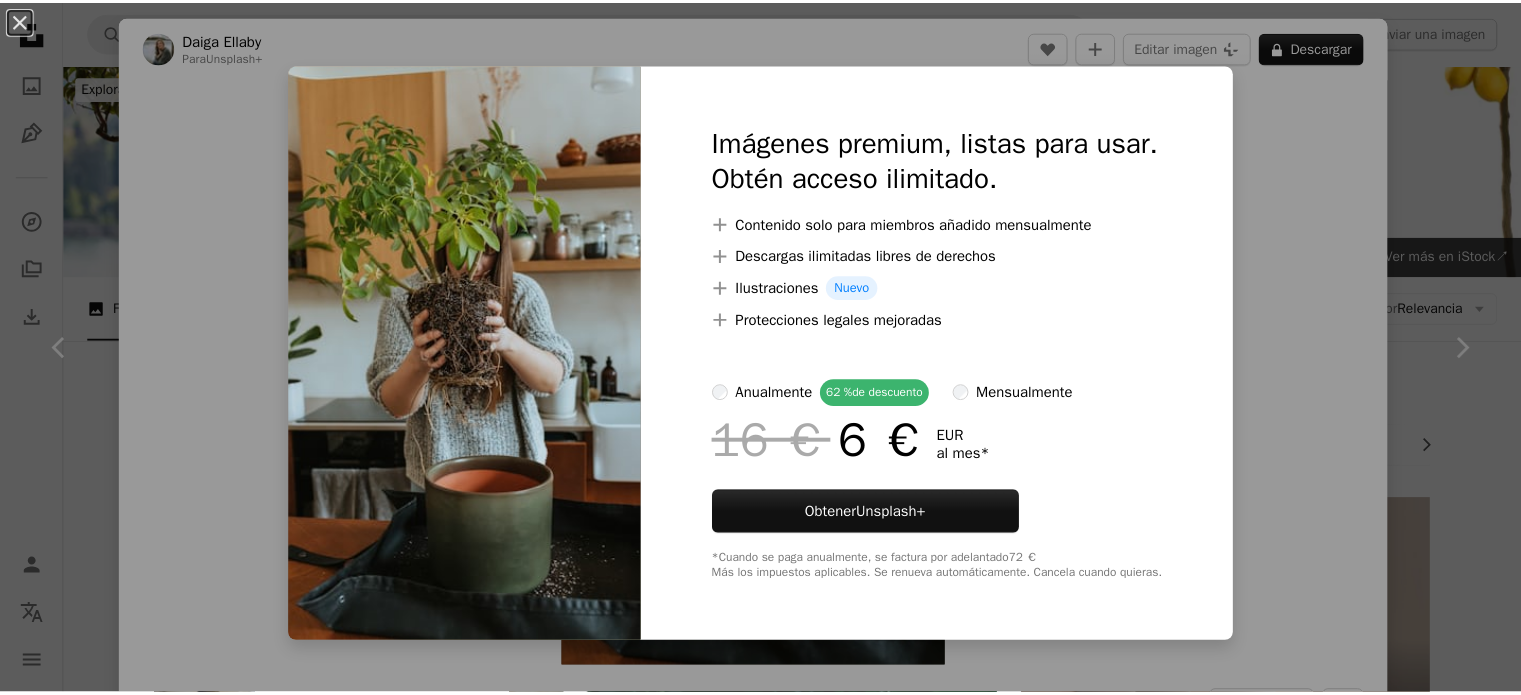 scroll, scrollTop: 12545, scrollLeft: 0, axis: vertical 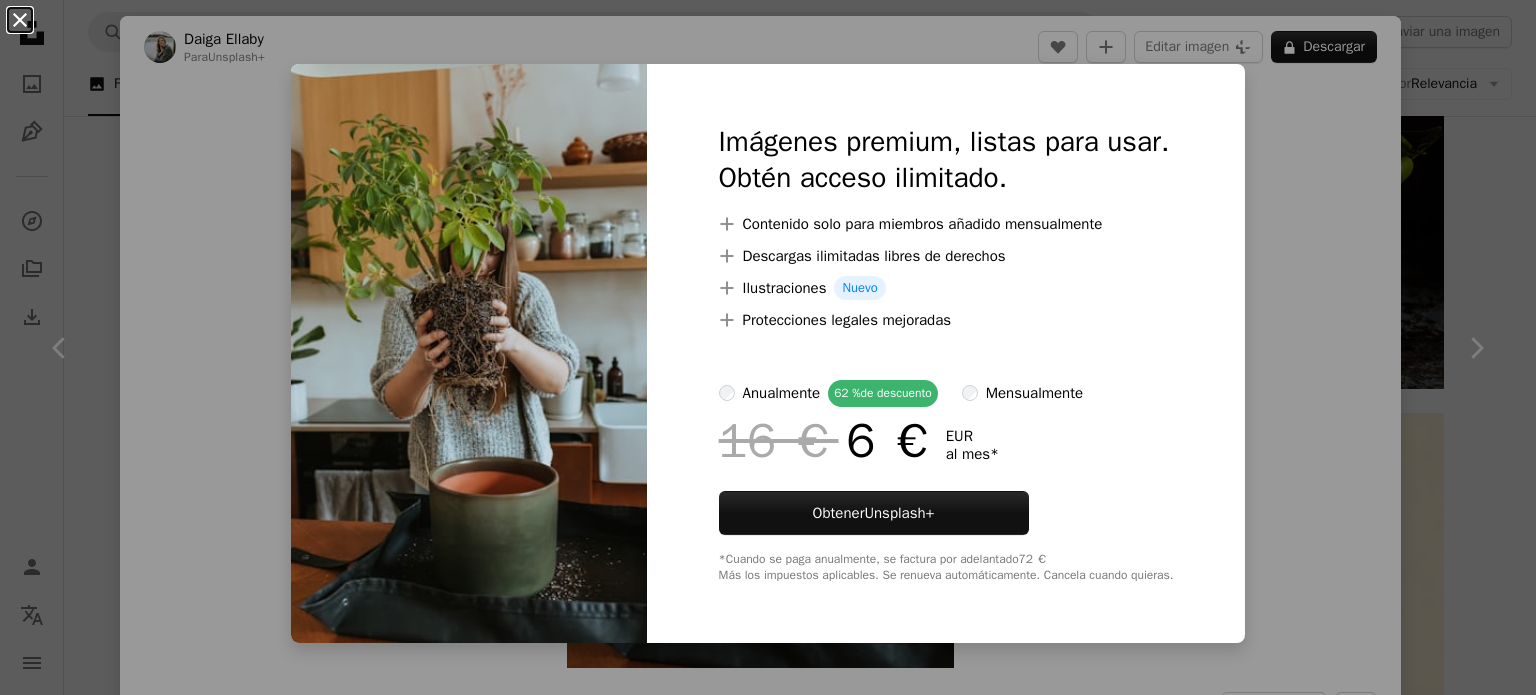 click on "An X shape" at bounding box center [20, 20] 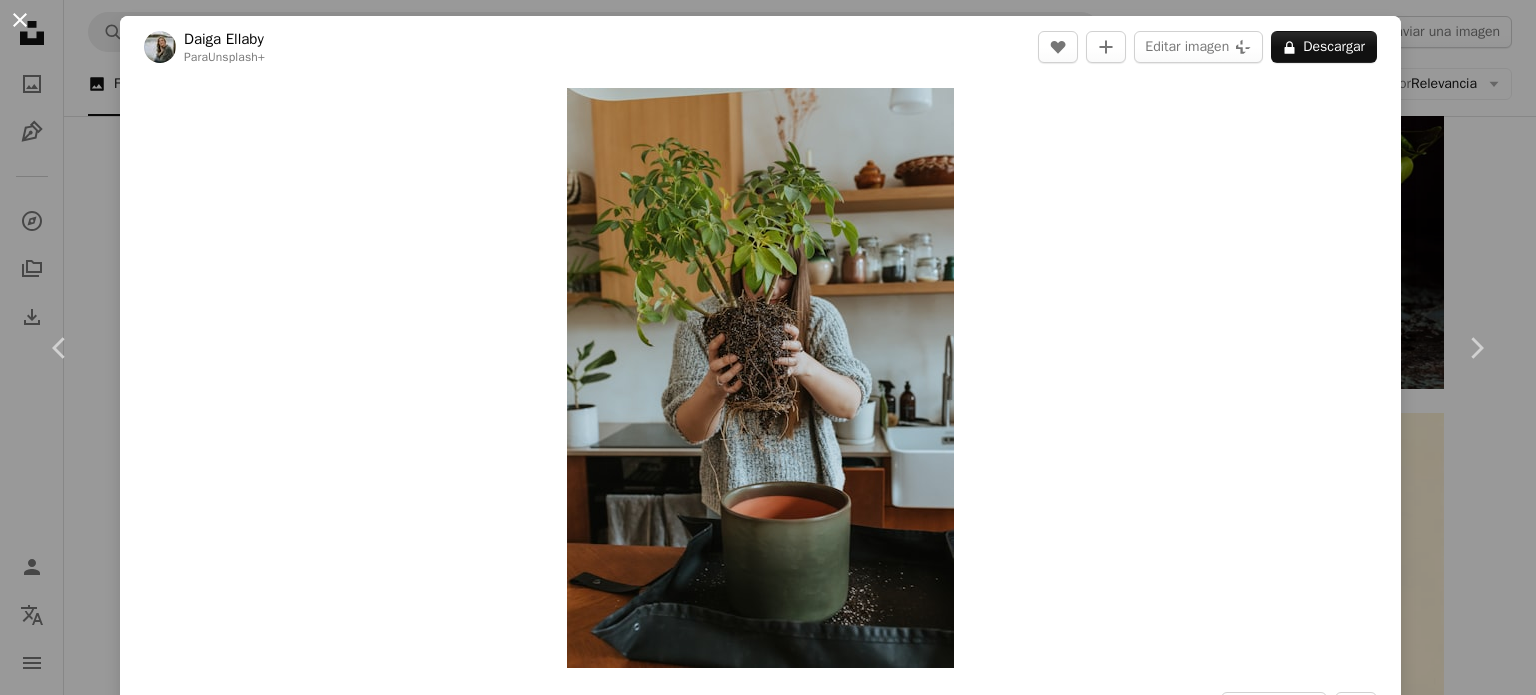 click on "An X shape" at bounding box center [20, 20] 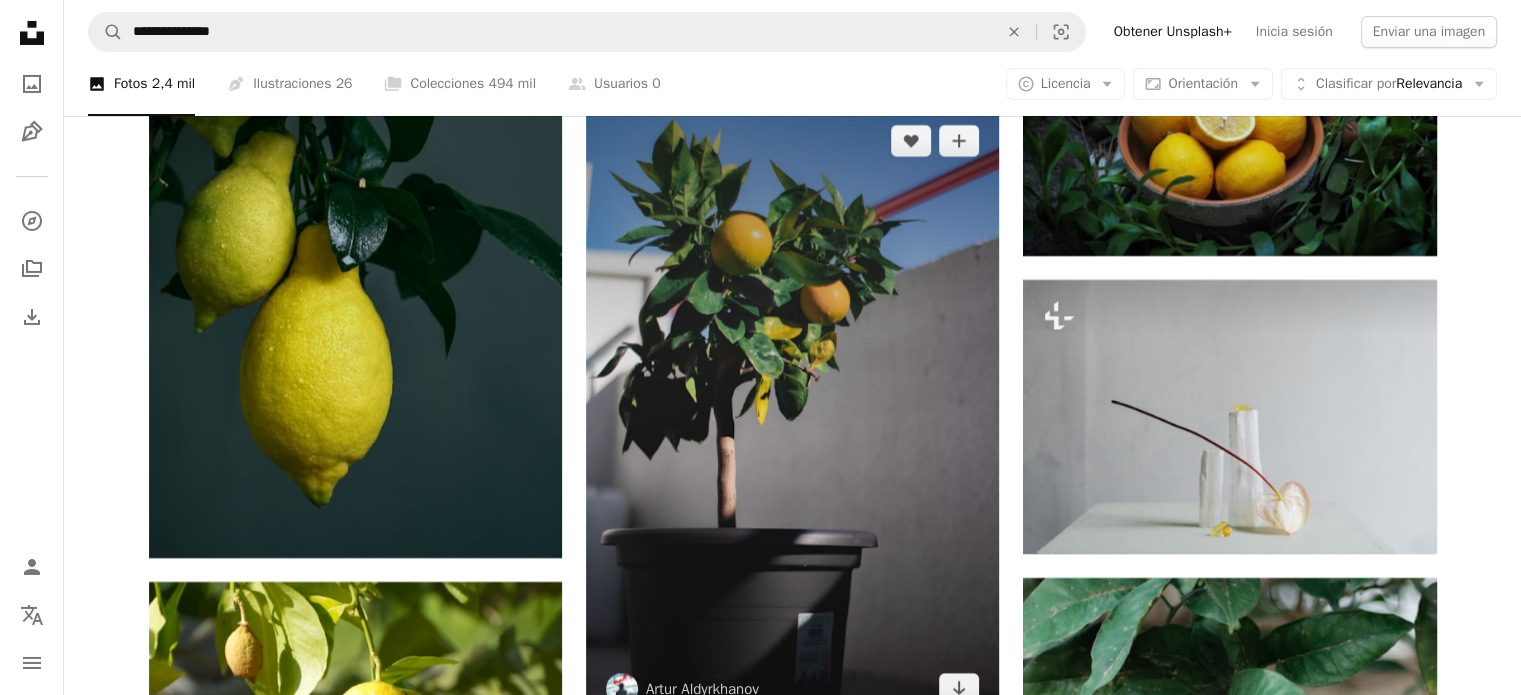 scroll, scrollTop: 22545, scrollLeft: 0, axis: vertical 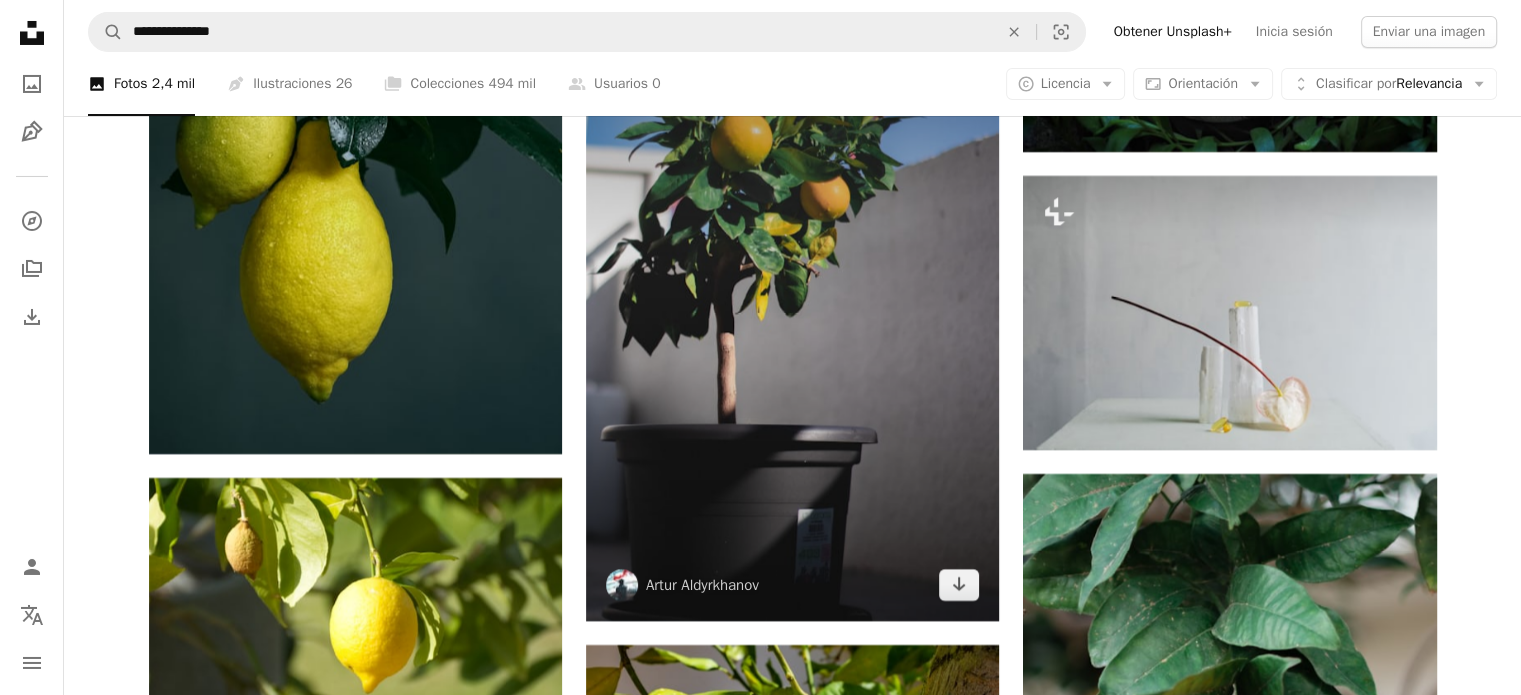 click at bounding box center [792, 311] 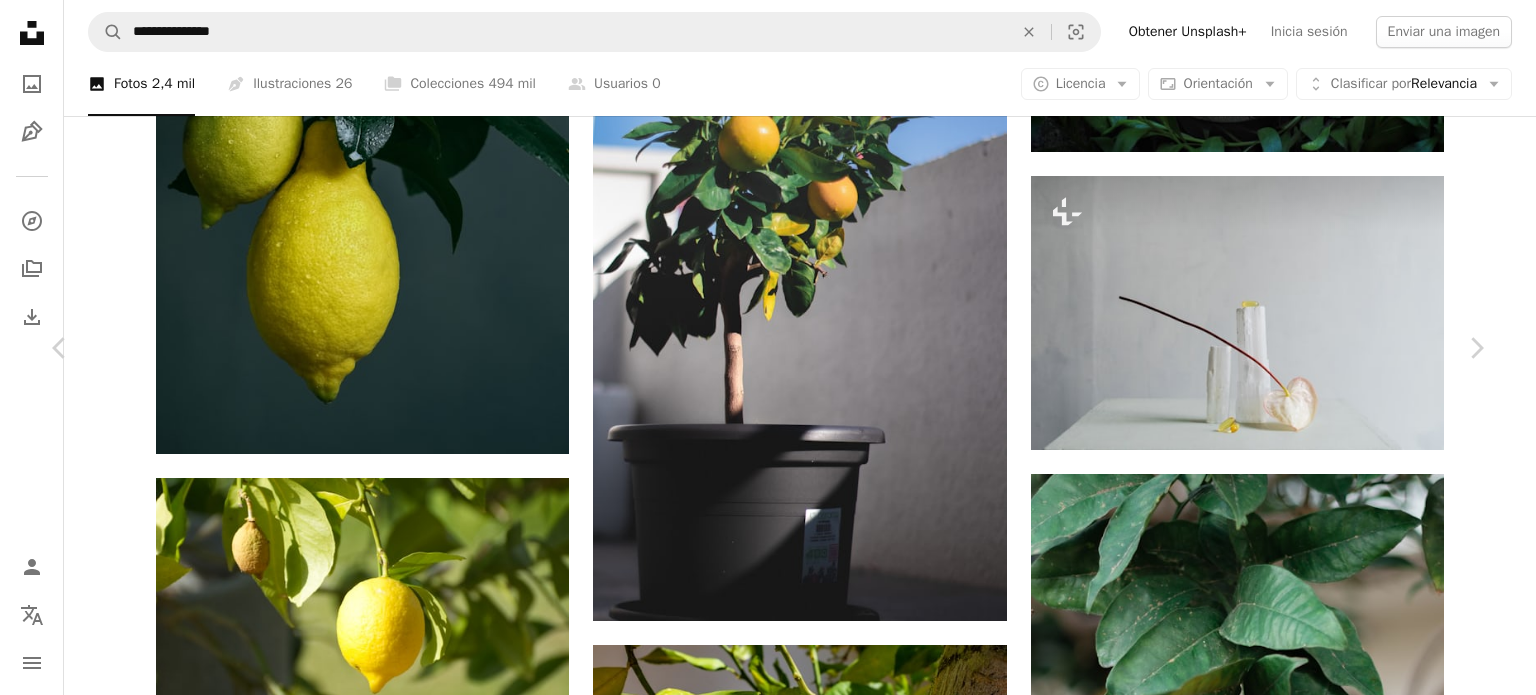 click on "An X shape" at bounding box center (20, 20) 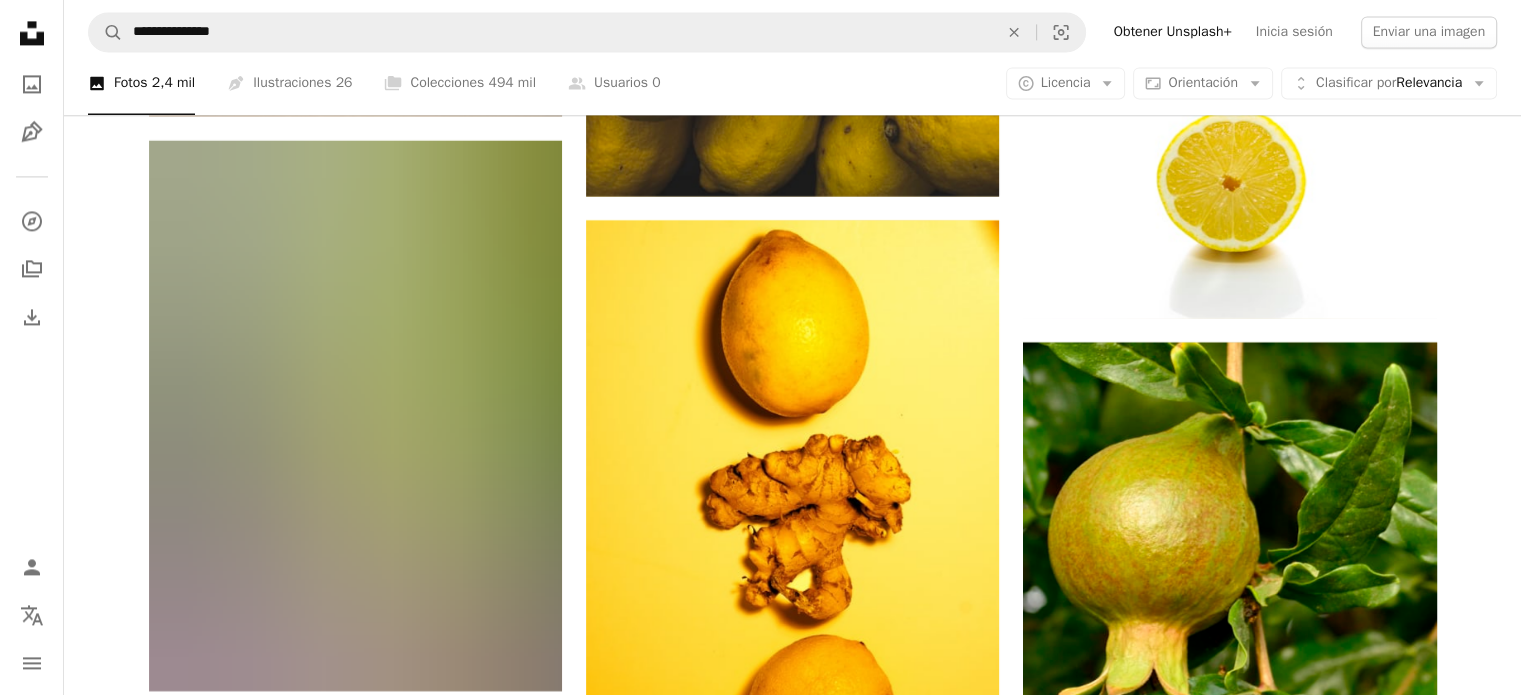 scroll, scrollTop: 63845, scrollLeft: 0, axis: vertical 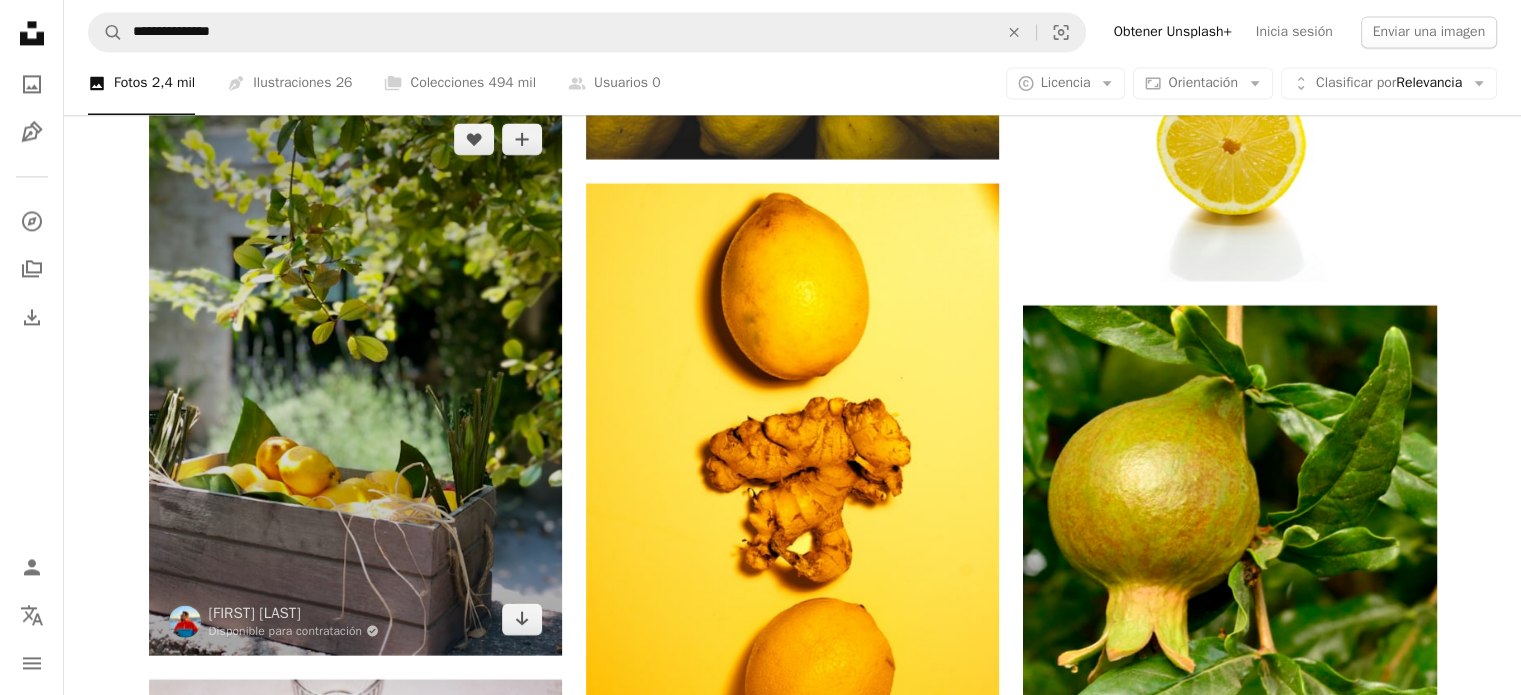 click at bounding box center (355, 378) 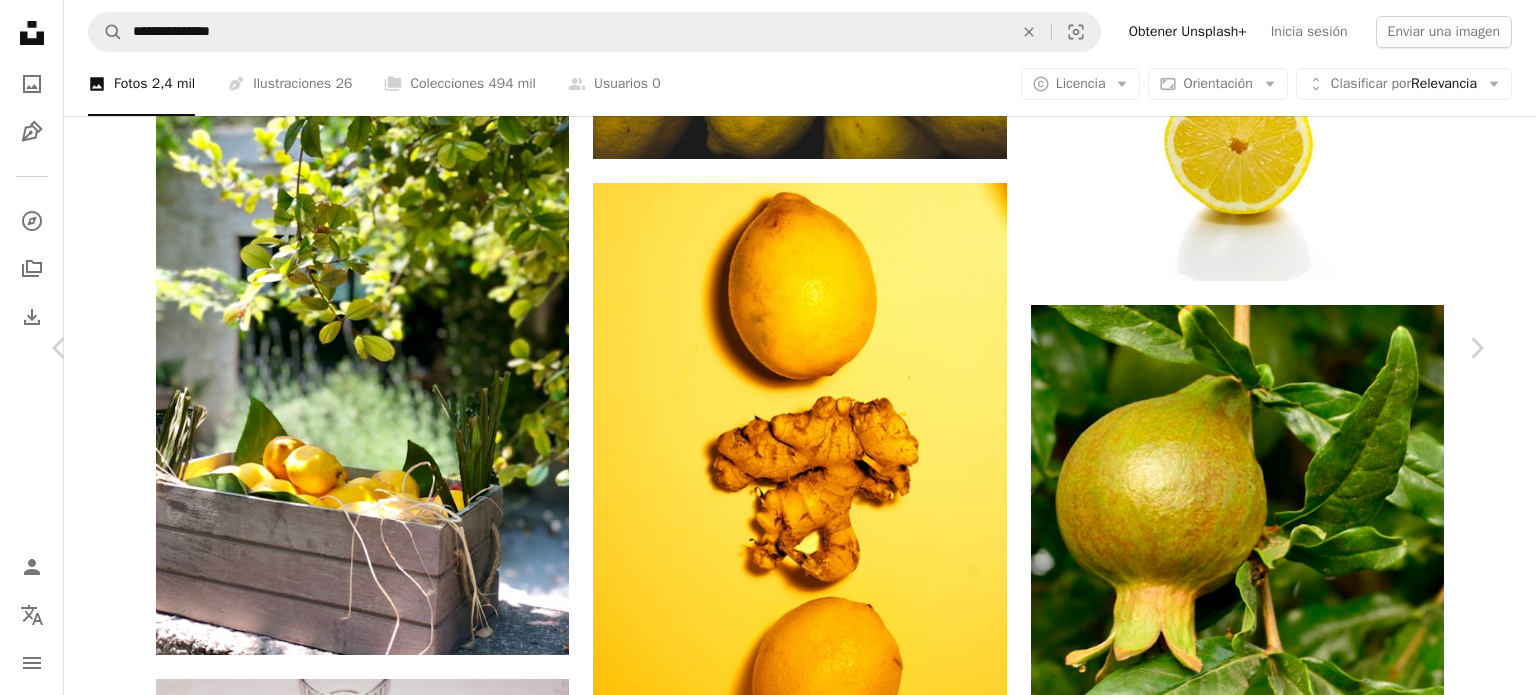 click on "Descargar gratis" at bounding box center [1280, 4394] 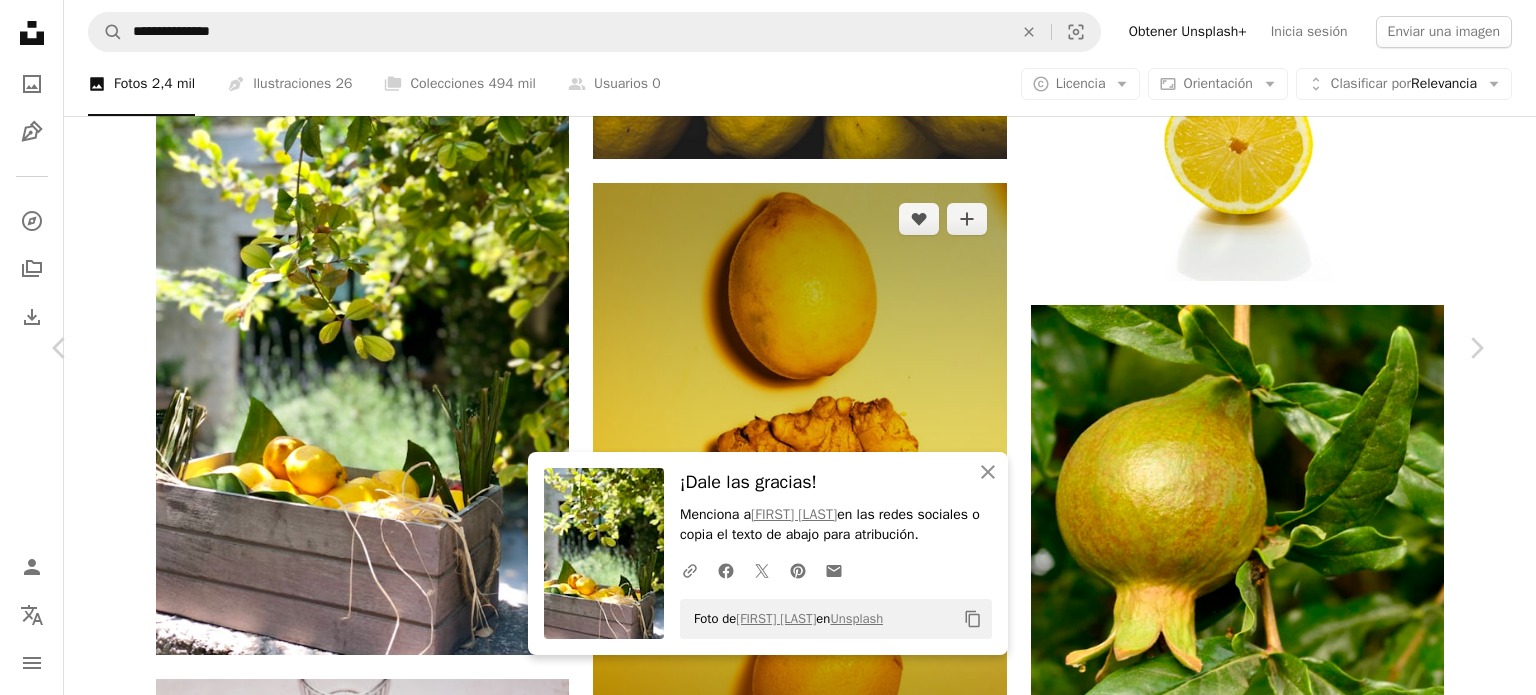 drag, startPoint x: 22, startPoint y: 20, endPoint x: 731, endPoint y: 316, distance: 768.30786 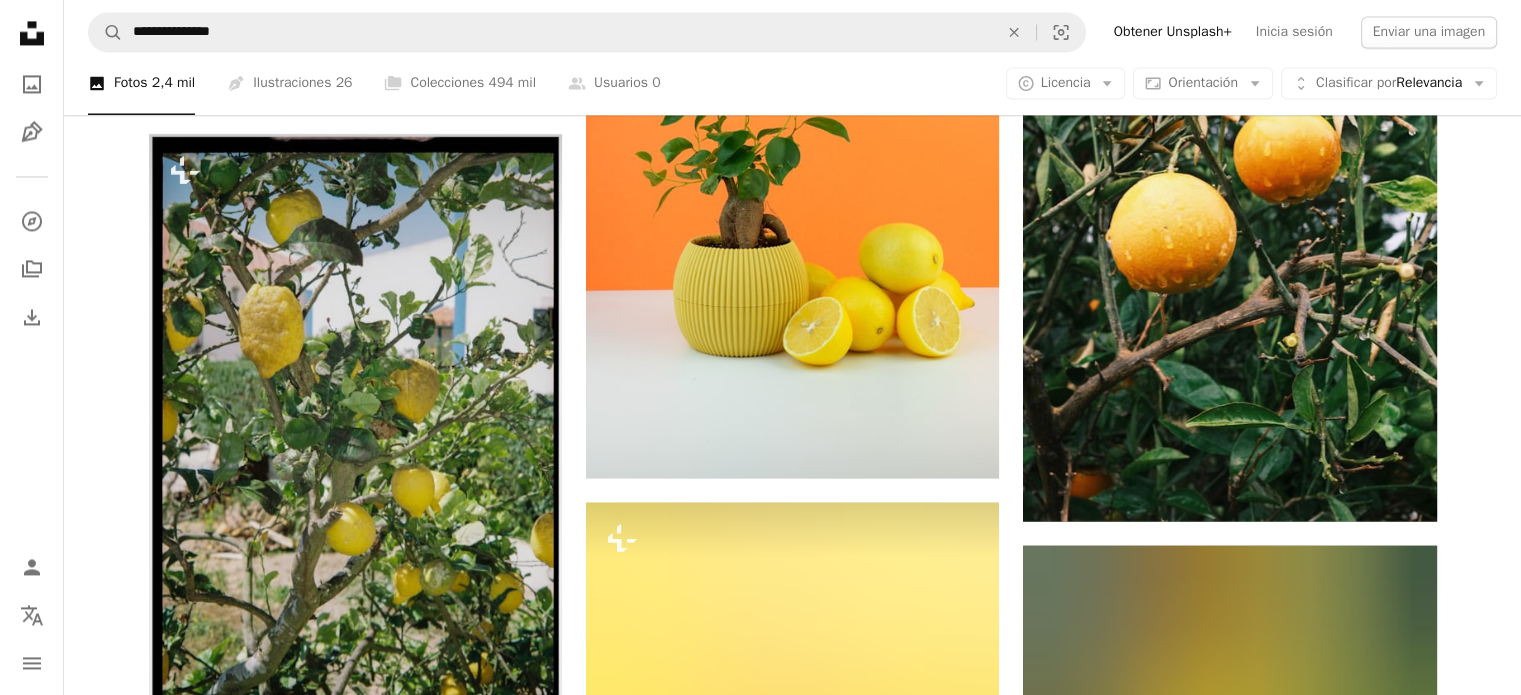 scroll, scrollTop: 71545, scrollLeft: 0, axis: vertical 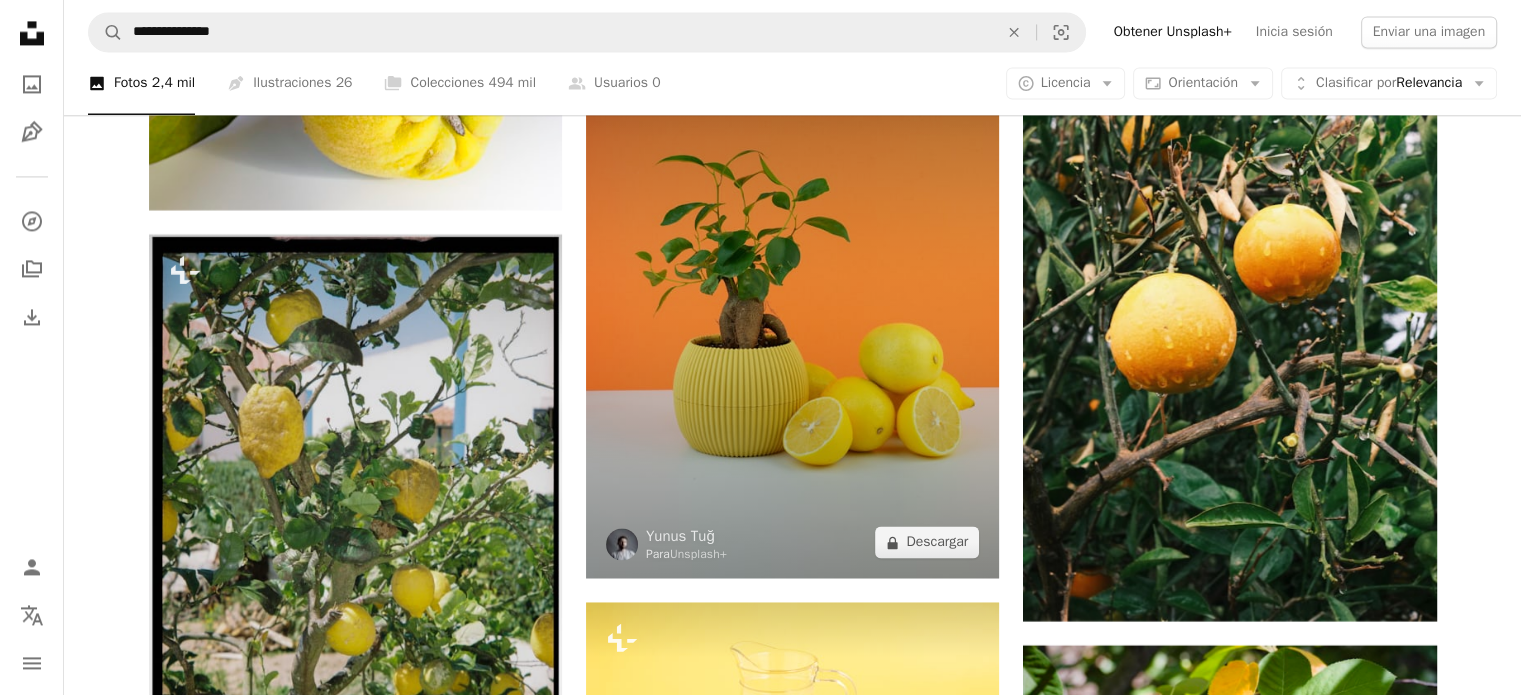 click at bounding box center (792, 303) 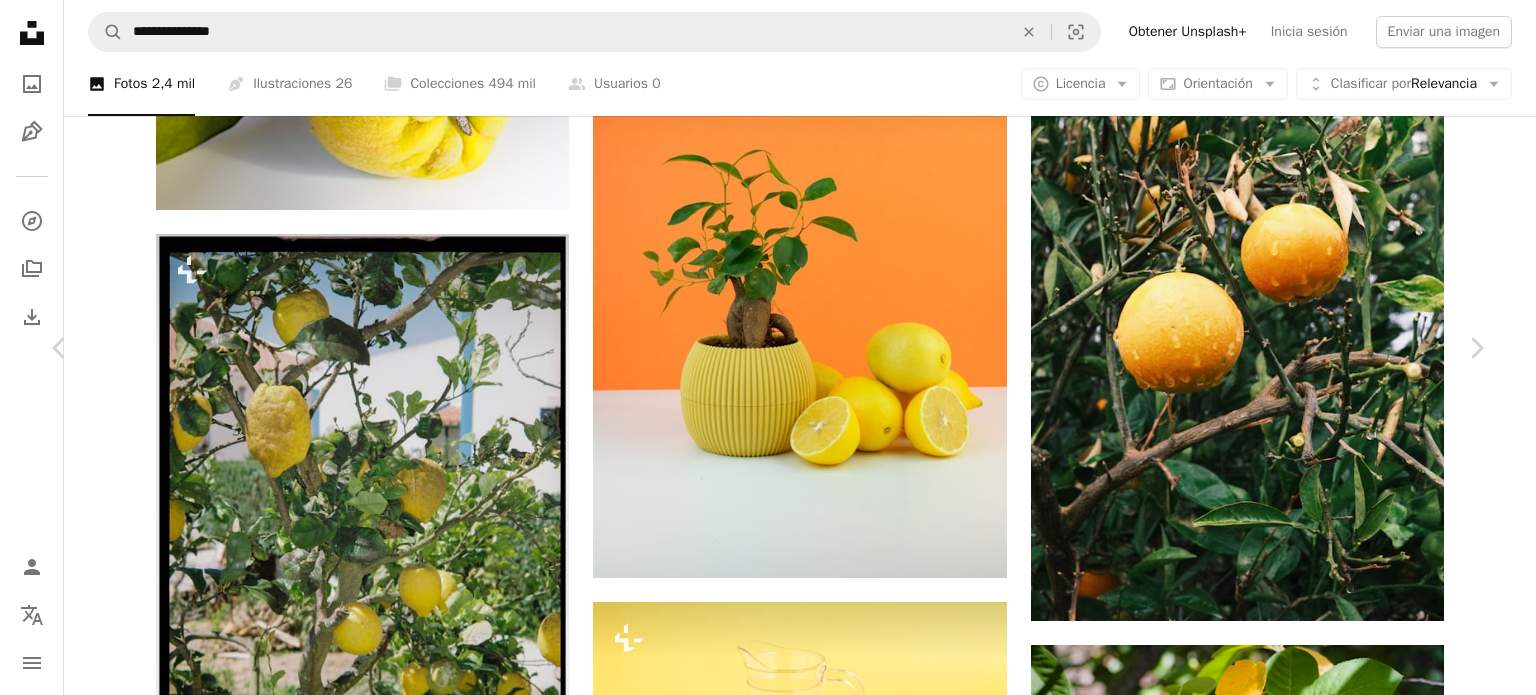 click on "An X shape" at bounding box center [20, 20] 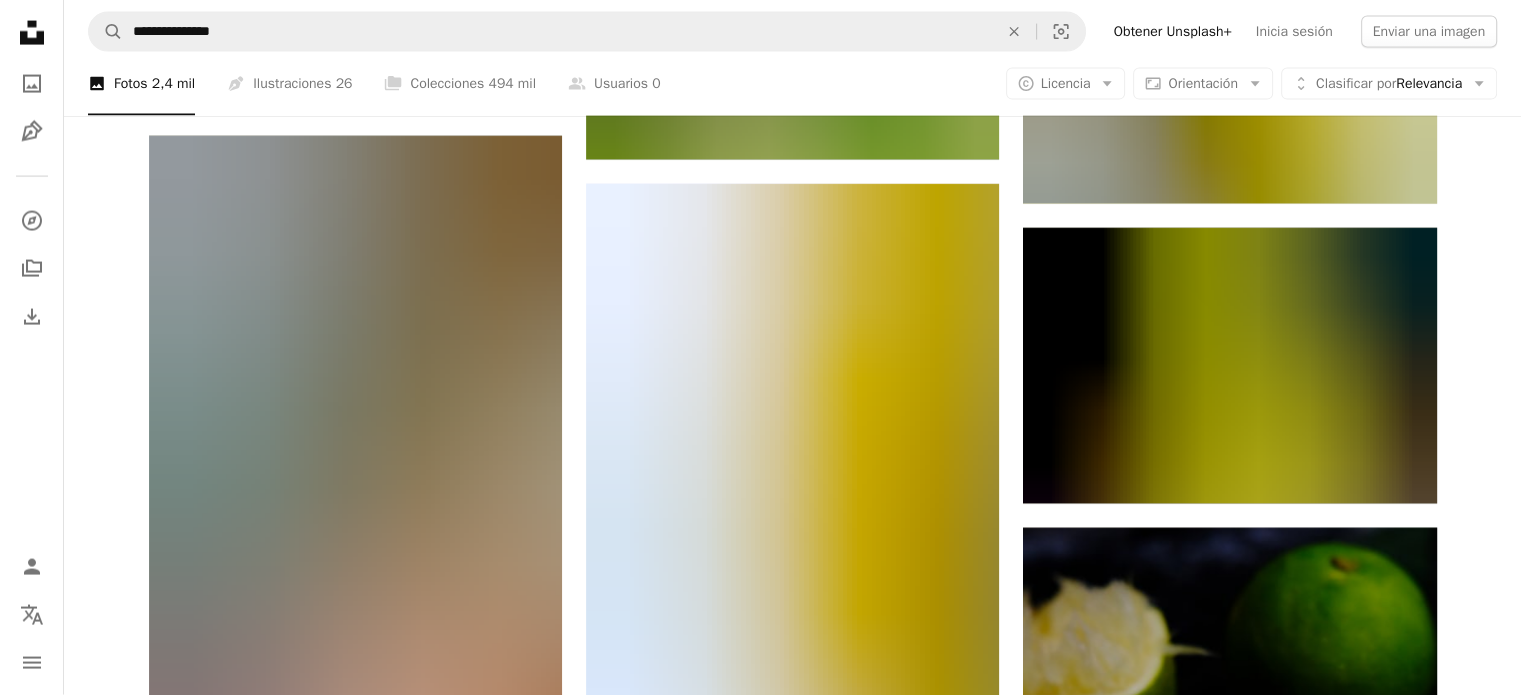 scroll, scrollTop: 72945, scrollLeft: 0, axis: vertical 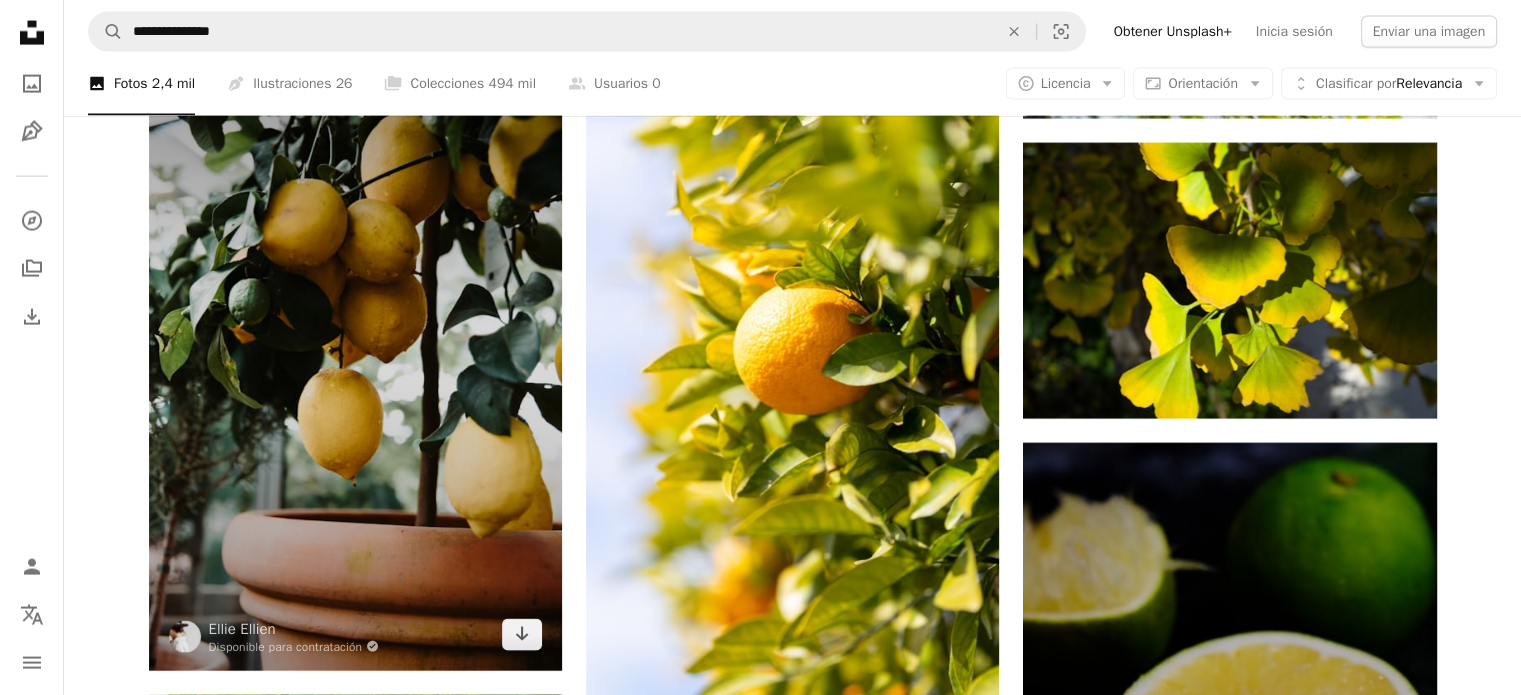 click at bounding box center [355, 361] 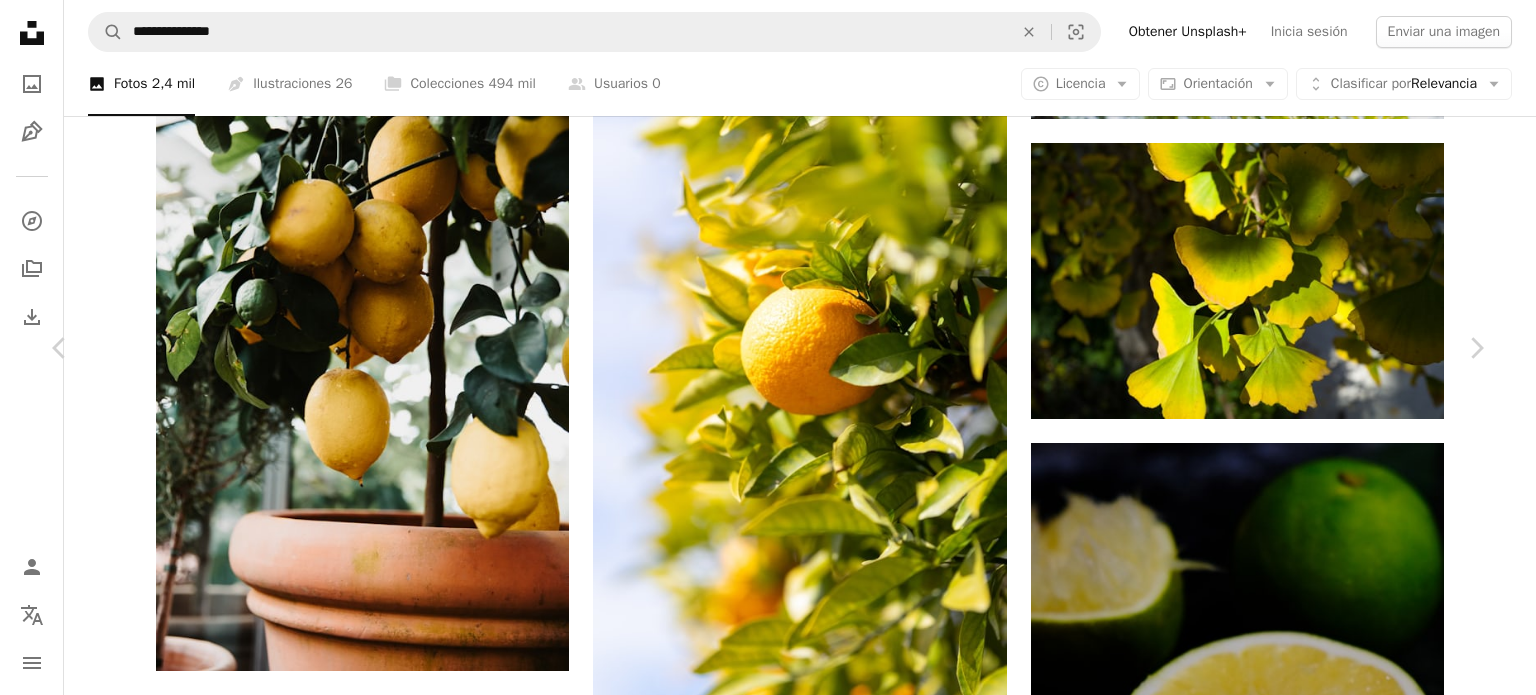 click on "Descargar gratis" at bounding box center [1280, 4431] 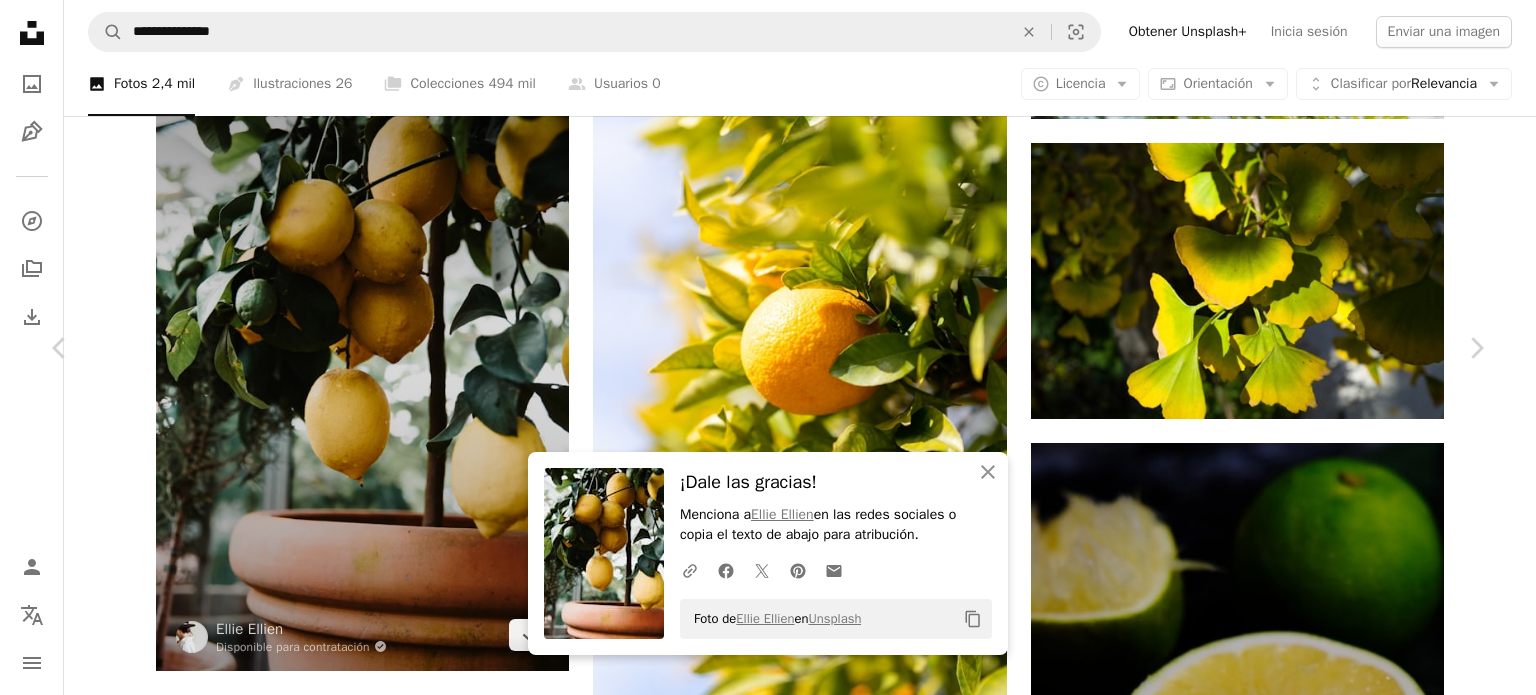 click on "An X shape" at bounding box center [20, 20] 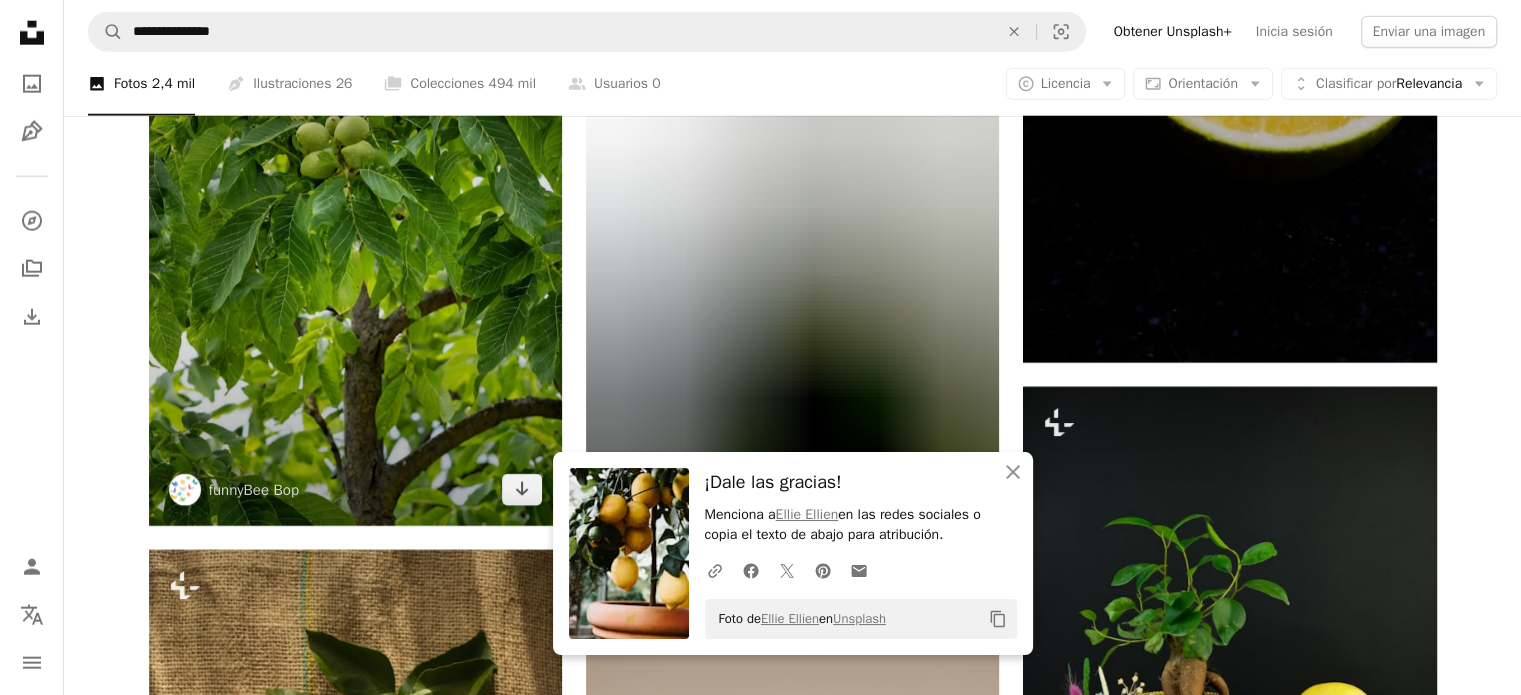 scroll, scrollTop: 73945, scrollLeft: 0, axis: vertical 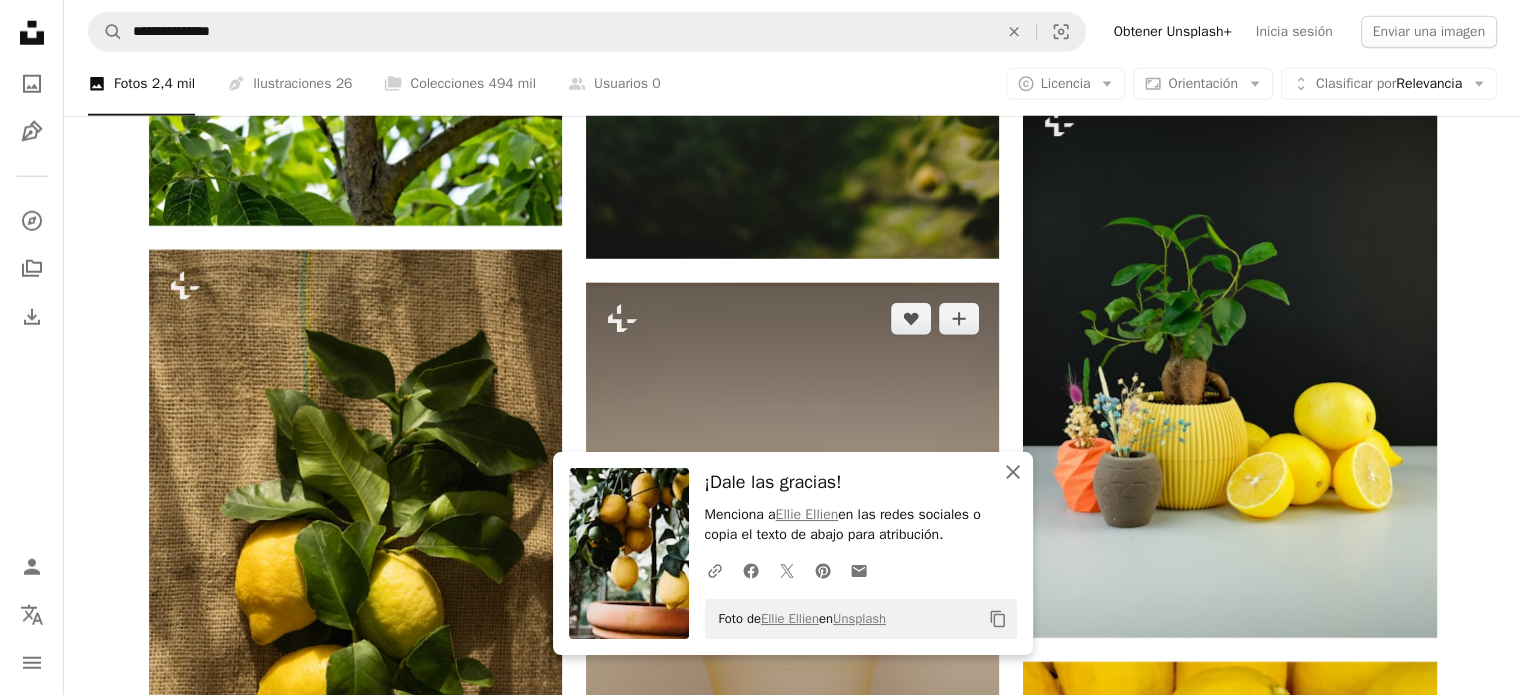 click on "An X shape" 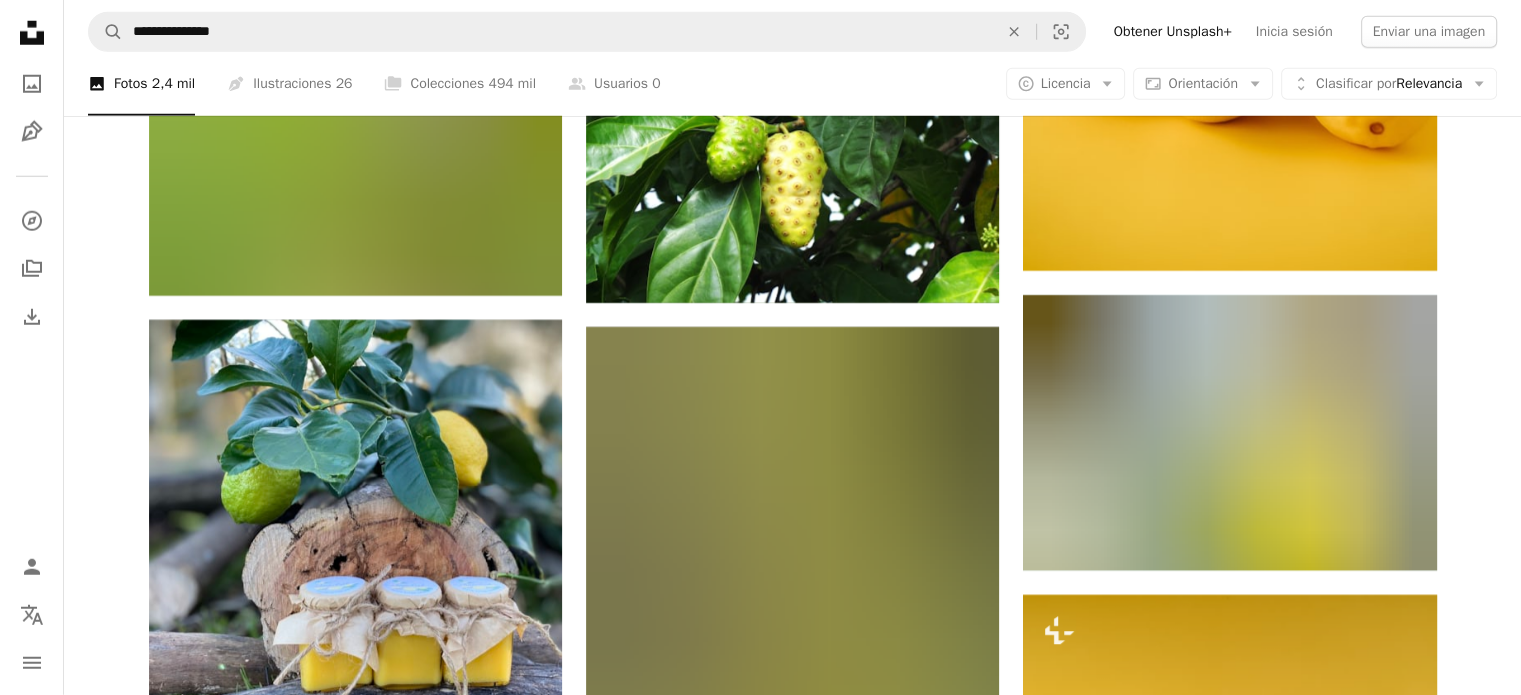 scroll, scrollTop: 81845, scrollLeft: 0, axis: vertical 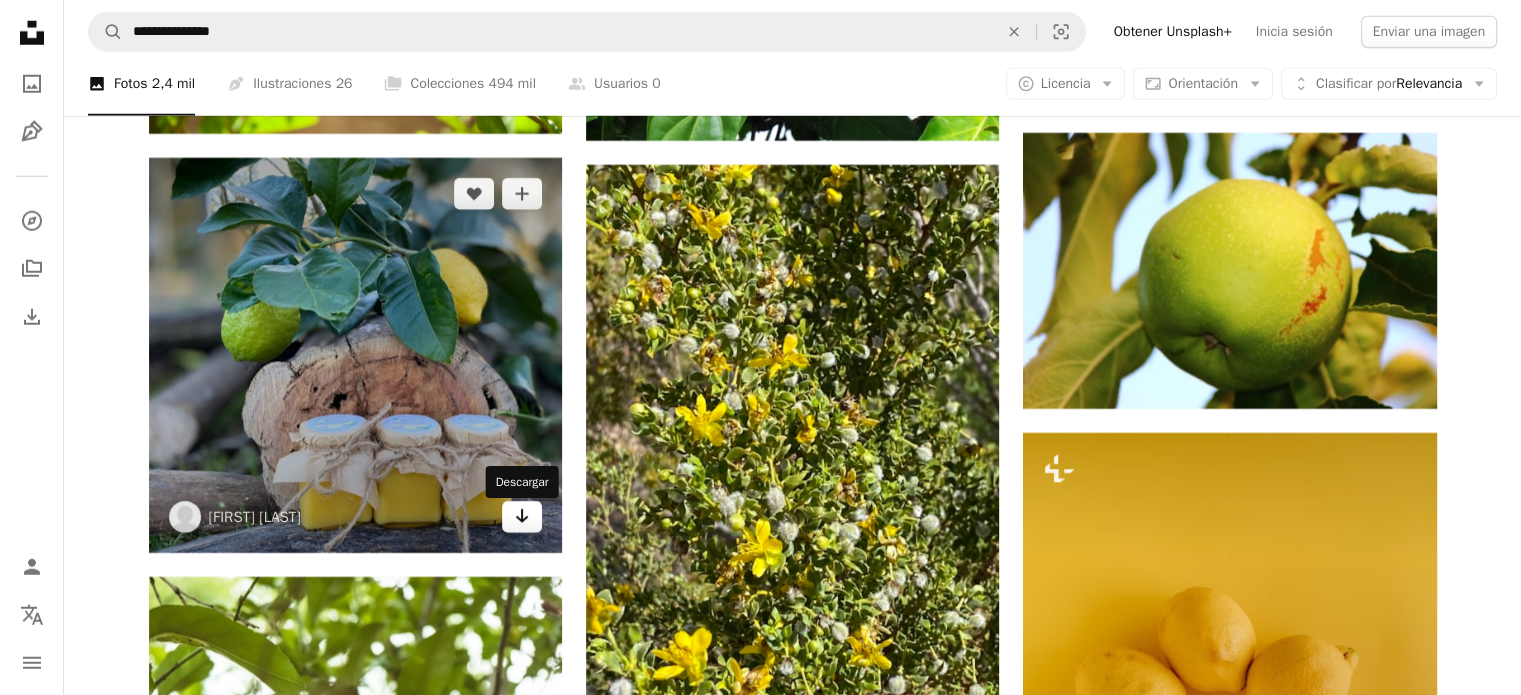 click on "Arrow pointing down" 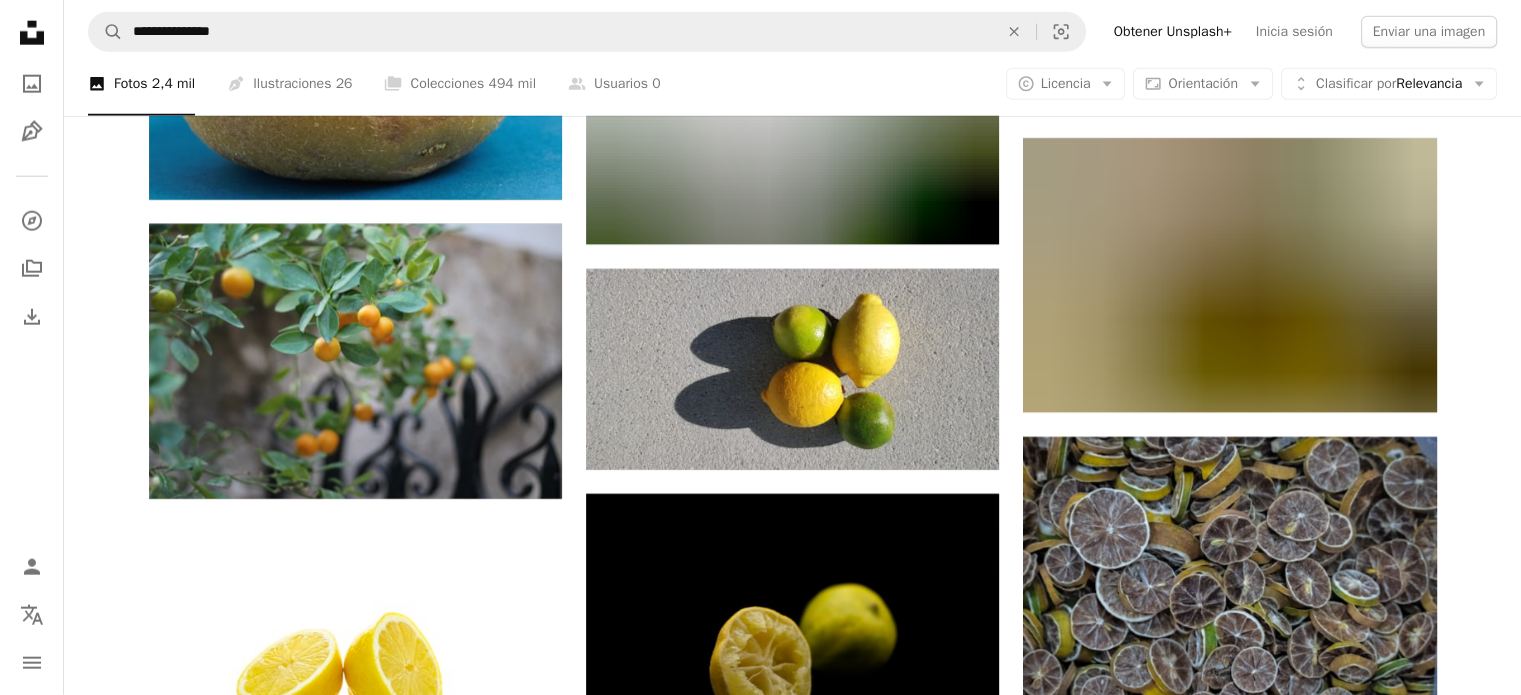 scroll, scrollTop: 89245, scrollLeft: 0, axis: vertical 